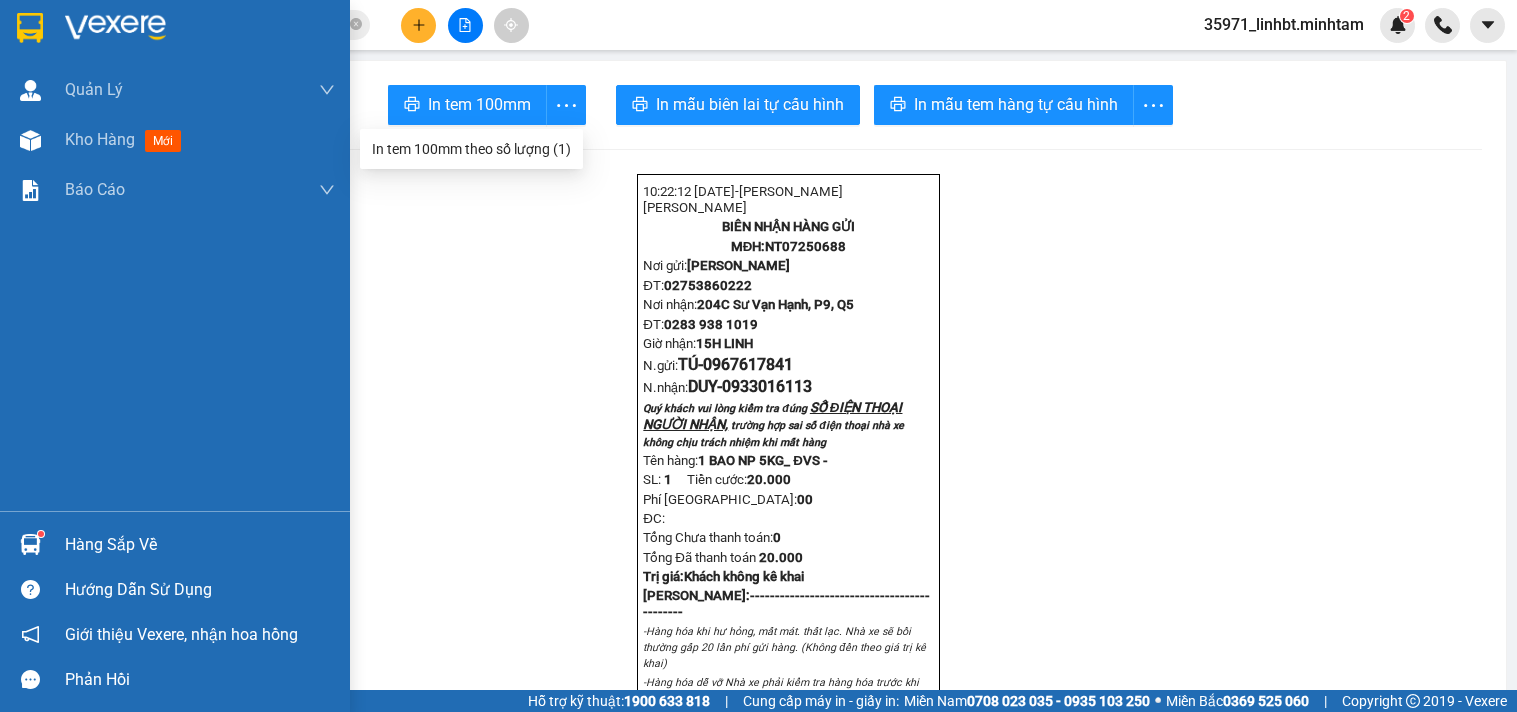 scroll, scrollTop: 0, scrollLeft: 0, axis: both 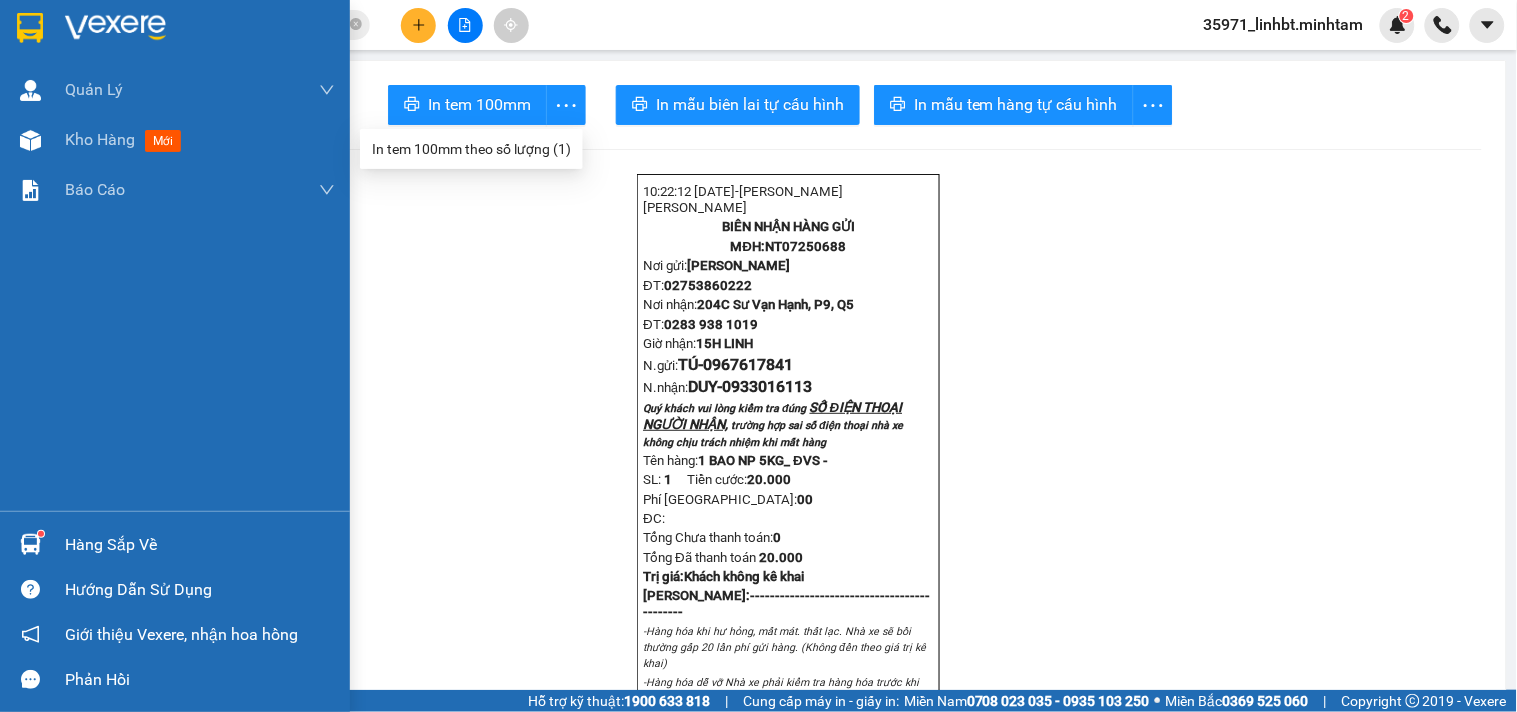 click at bounding box center [30, 27] 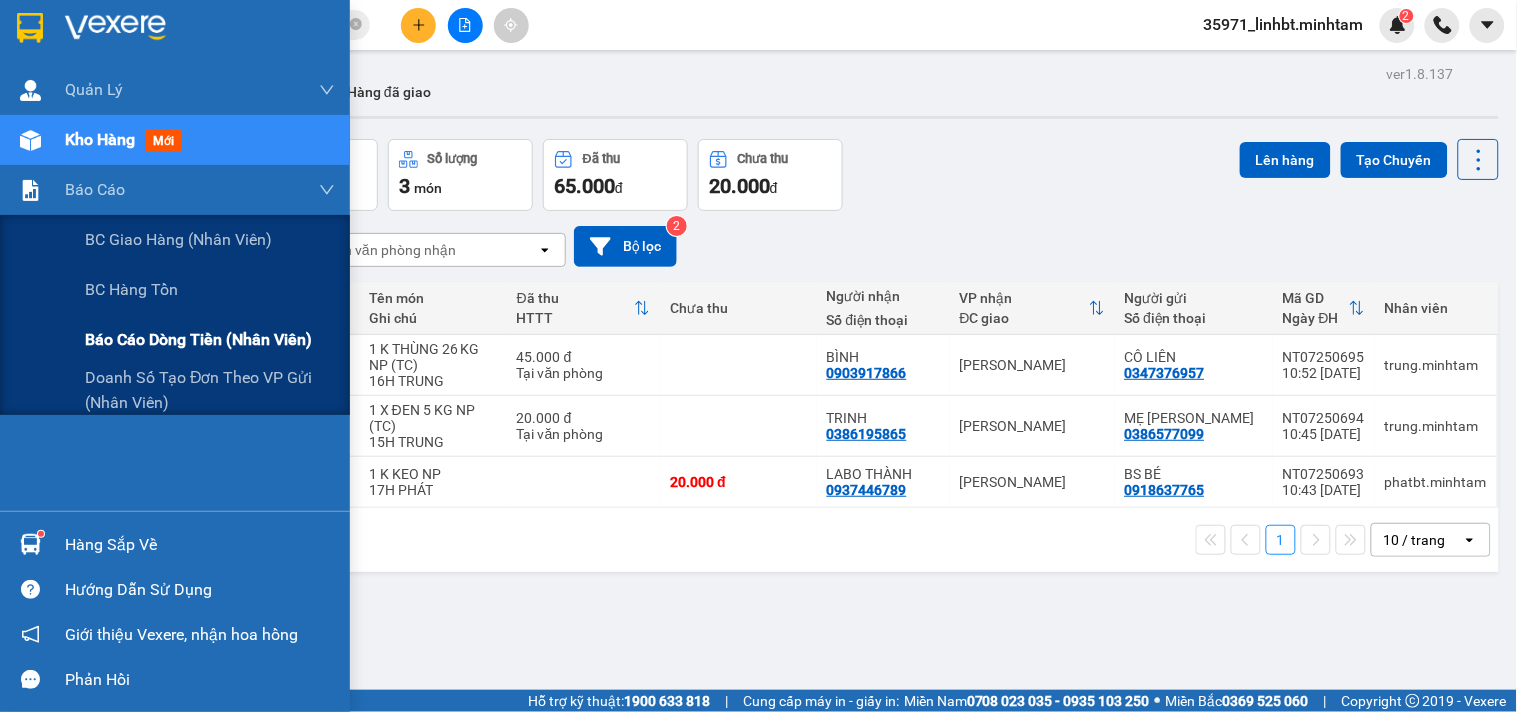 click on "Báo cáo dòng tiền (nhân viên)" at bounding box center [198, 339] 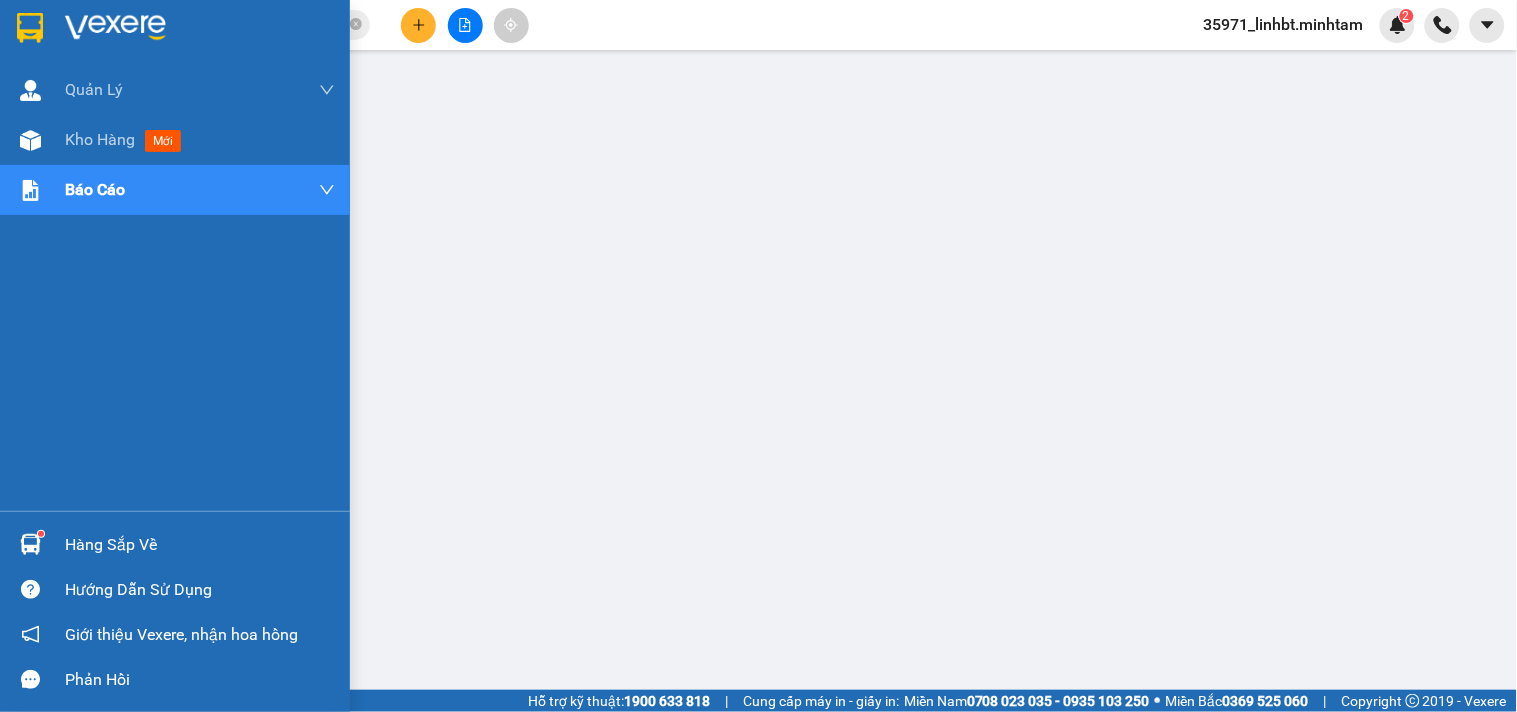 click at bounding box center [30, 544] 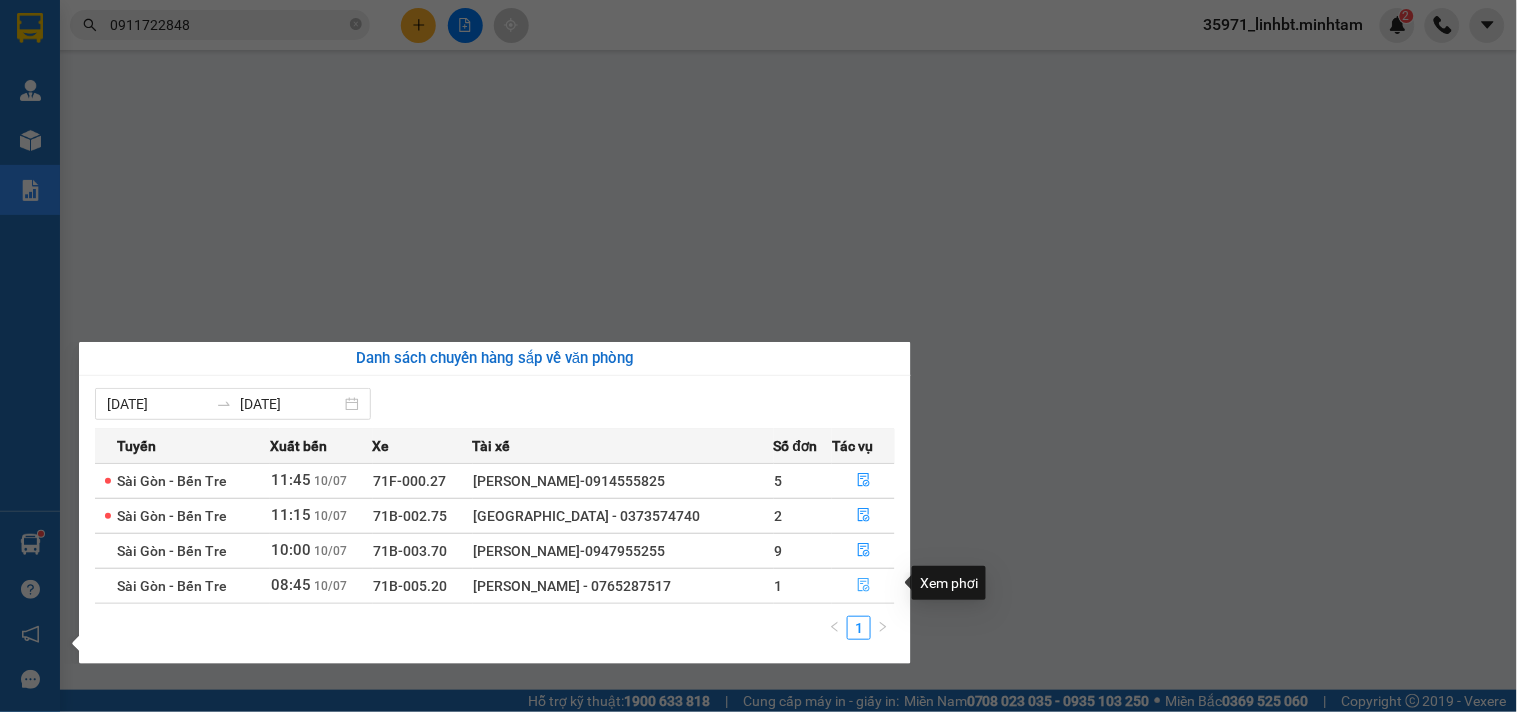 click 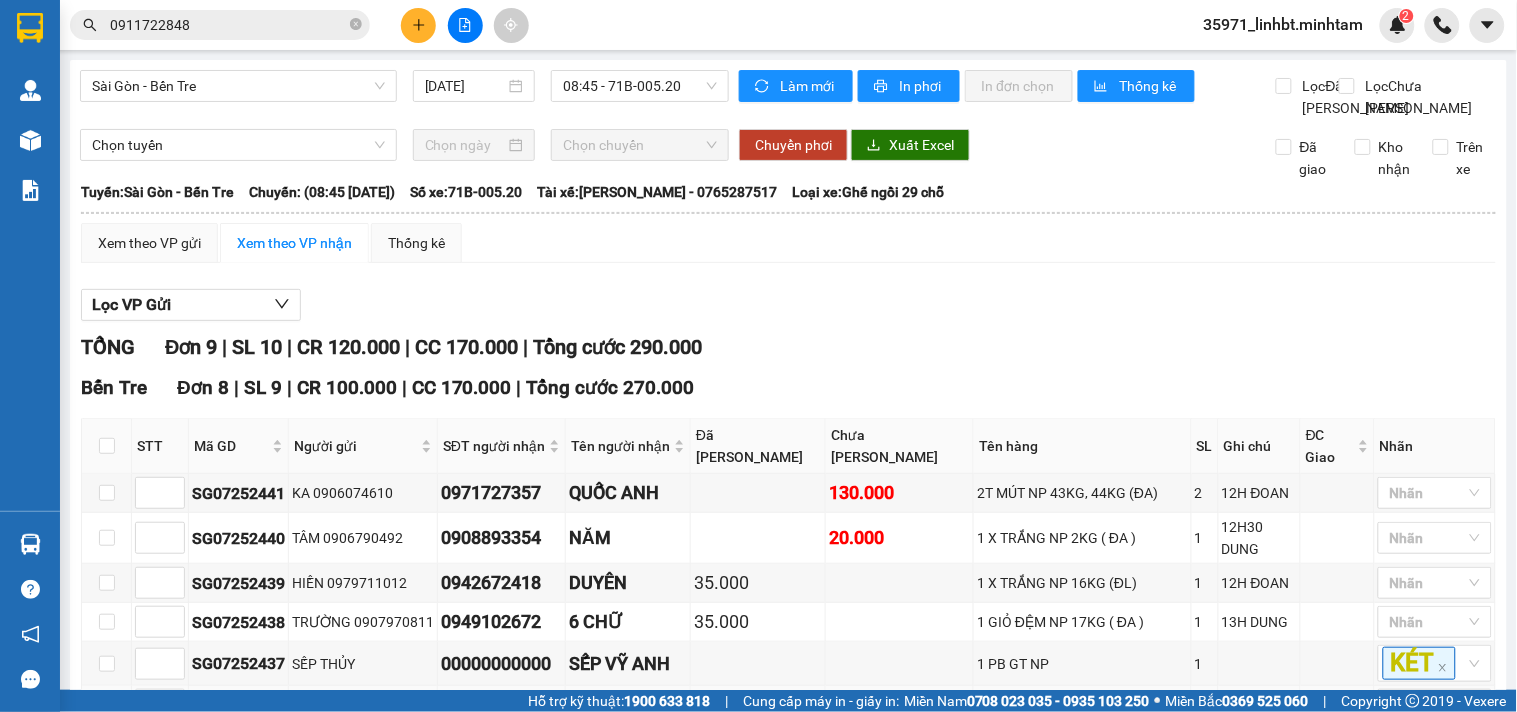 scroll, scrollTop: 476, scrollLeft: 0, axis: vertical 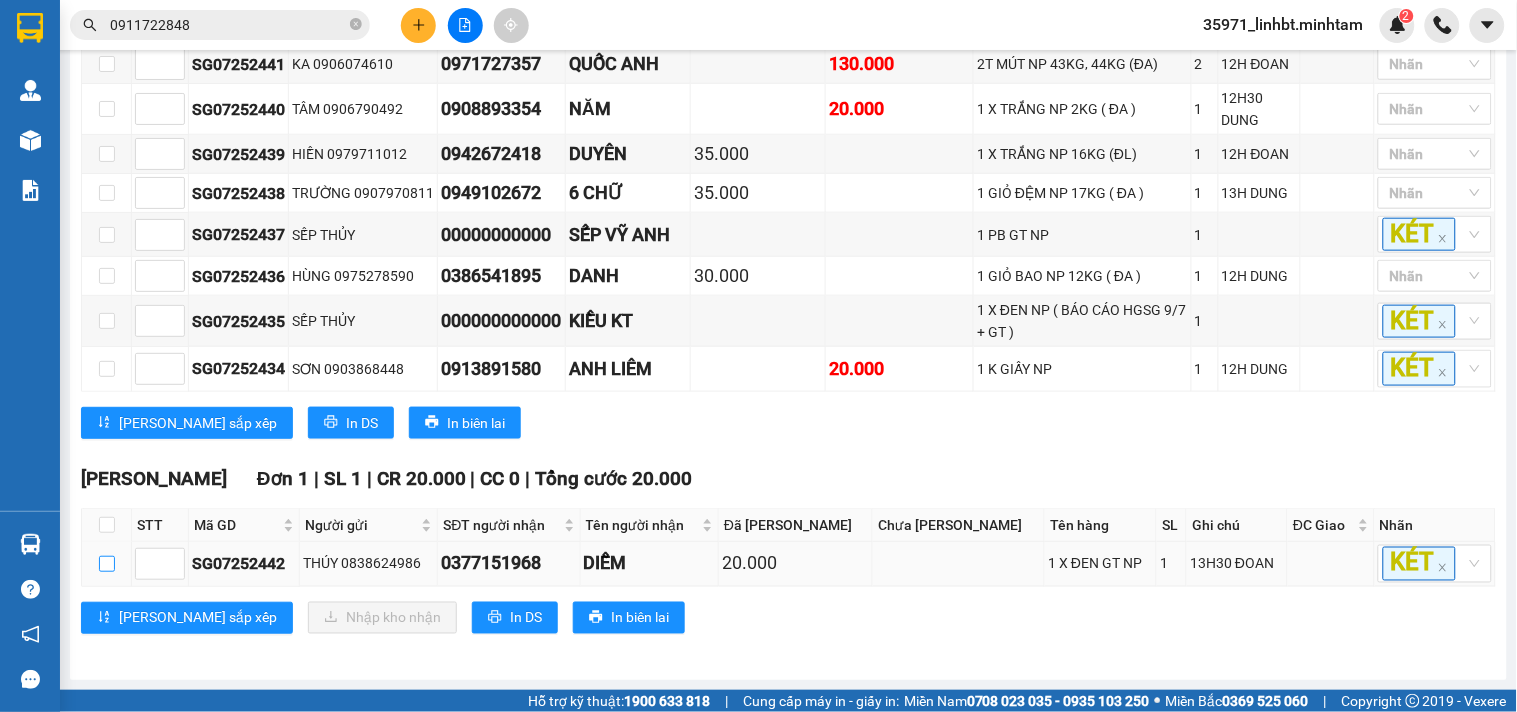 click at bounding box center [107, 564] 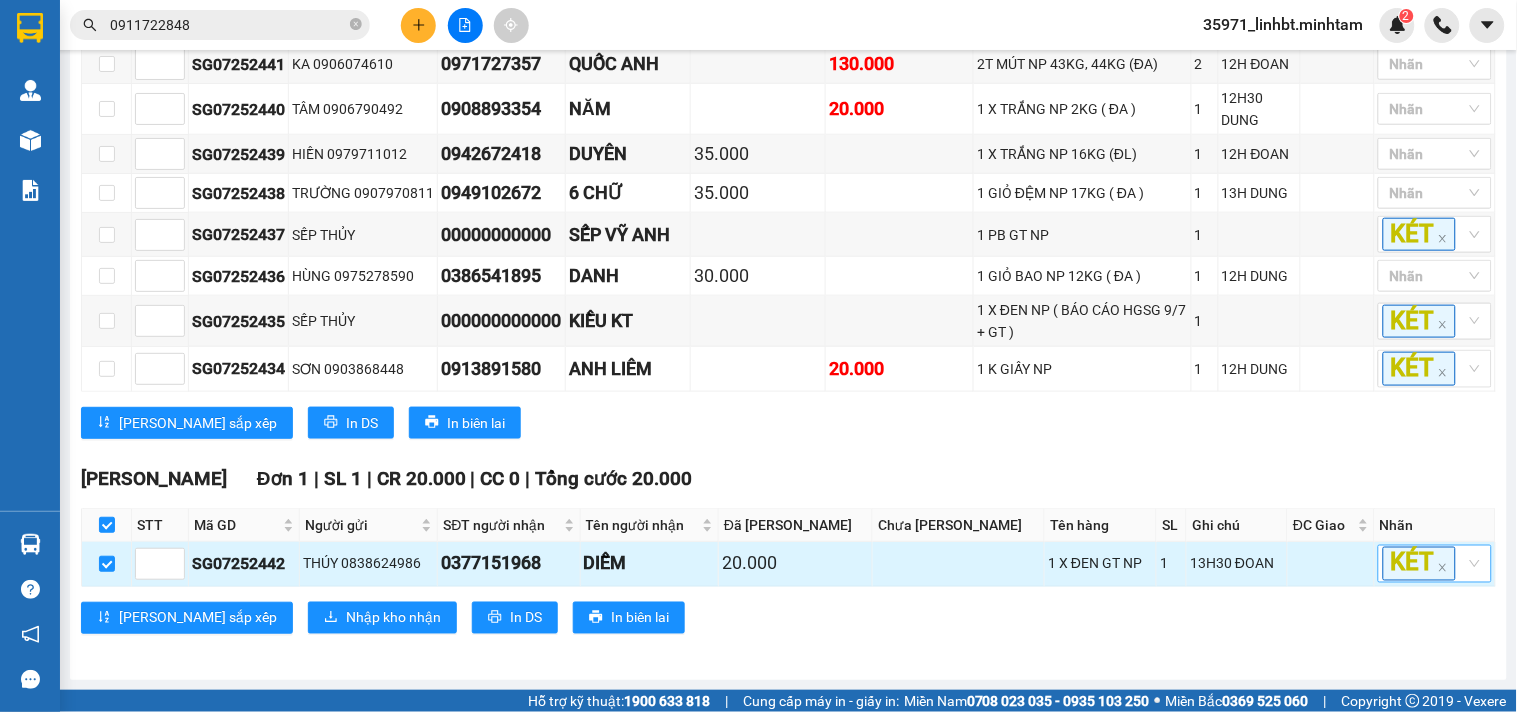 click on "KÉT" at bounding box center (1435, 563) 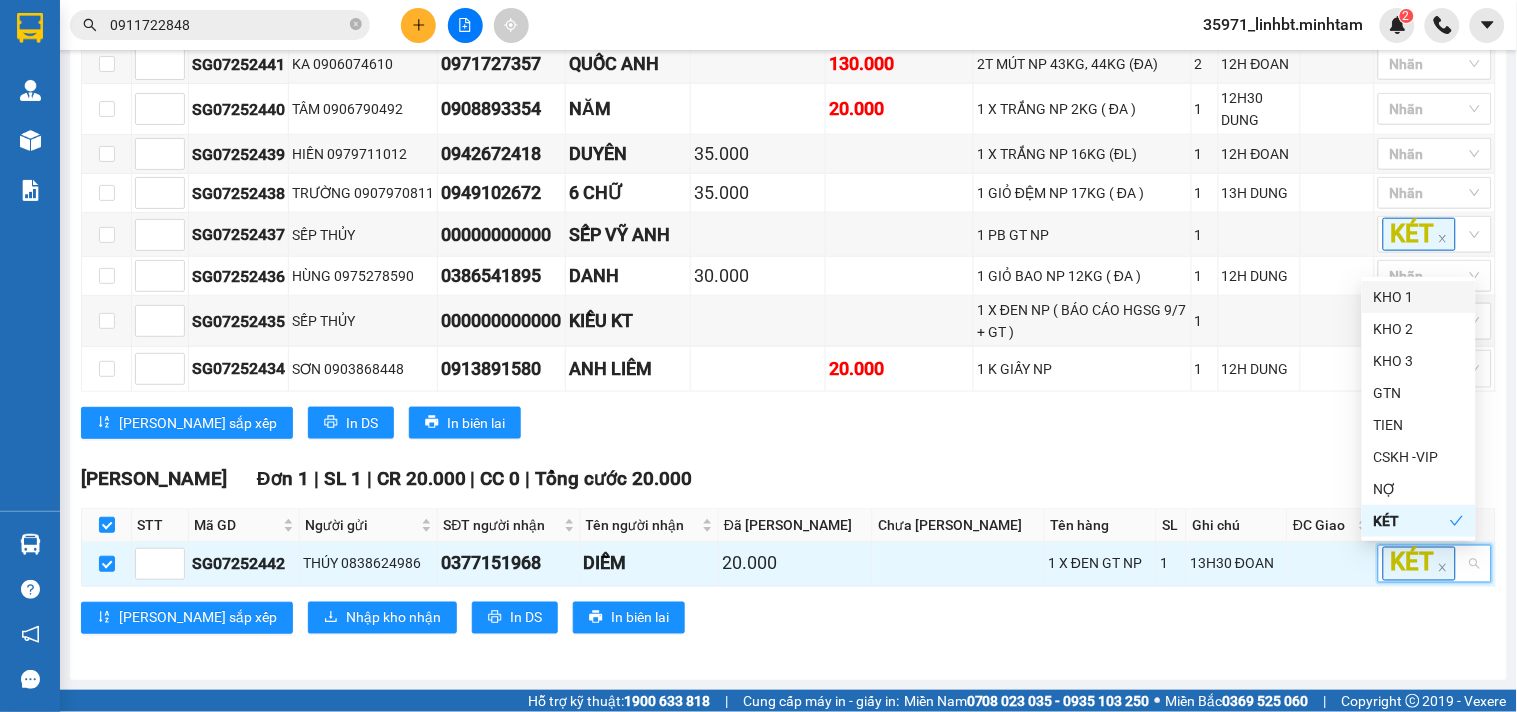 click on "KHO 1" at bounding box center [1419, 297] 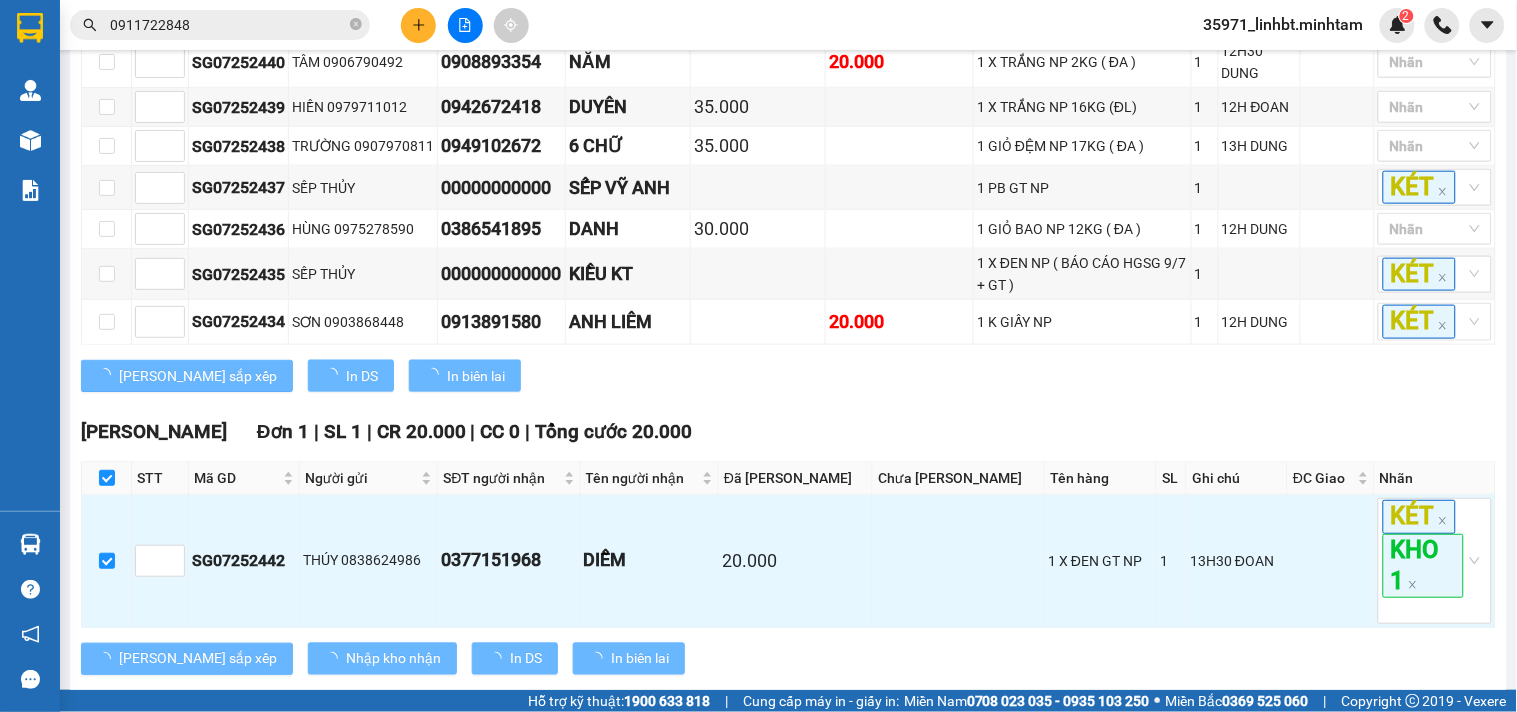 click on "Ngã Tư Huyện Đơn   1 | SL   1 | CR   20.000 | CC   0 | Tổng cước   20.000" at bounding box center (788, 432) 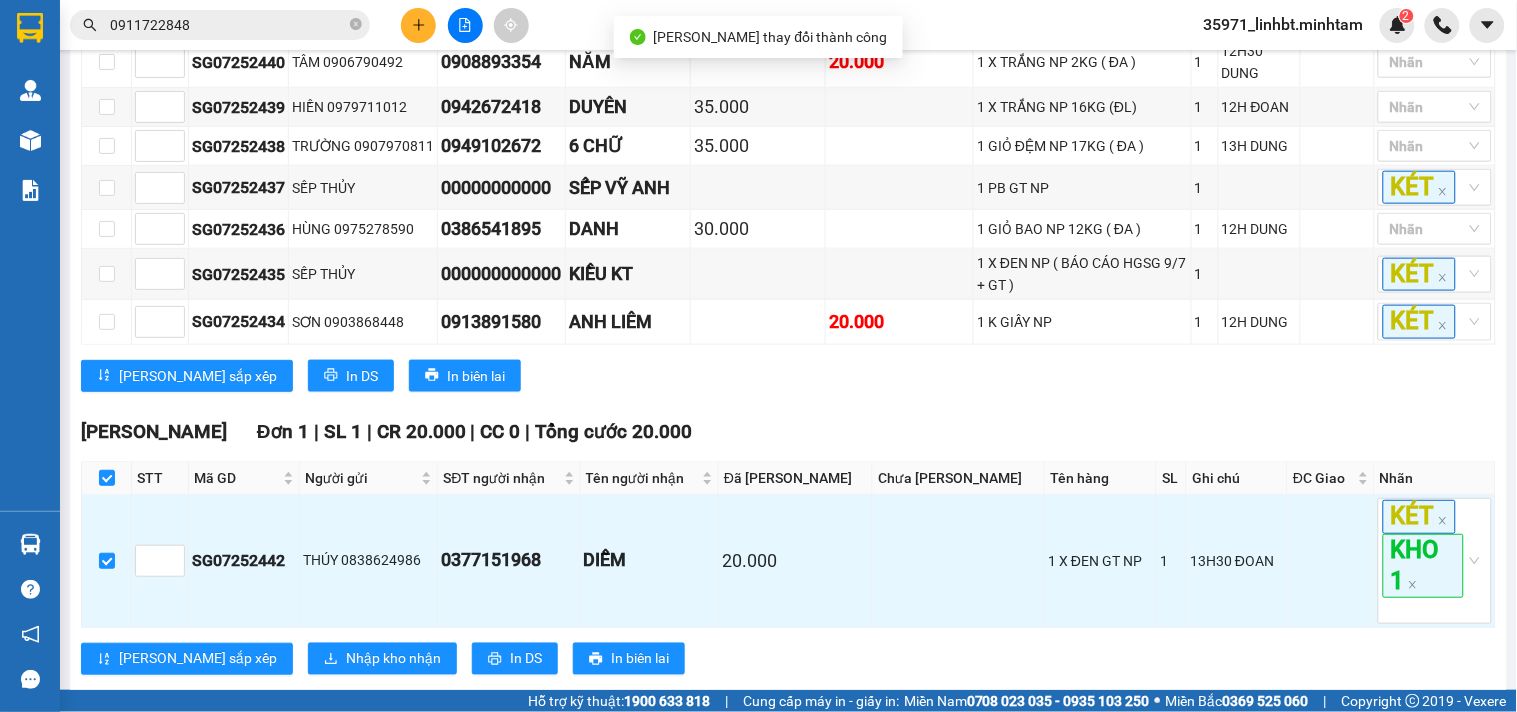 scroll, scrollTop: 564, scrollLeft: 0, axis: vertical 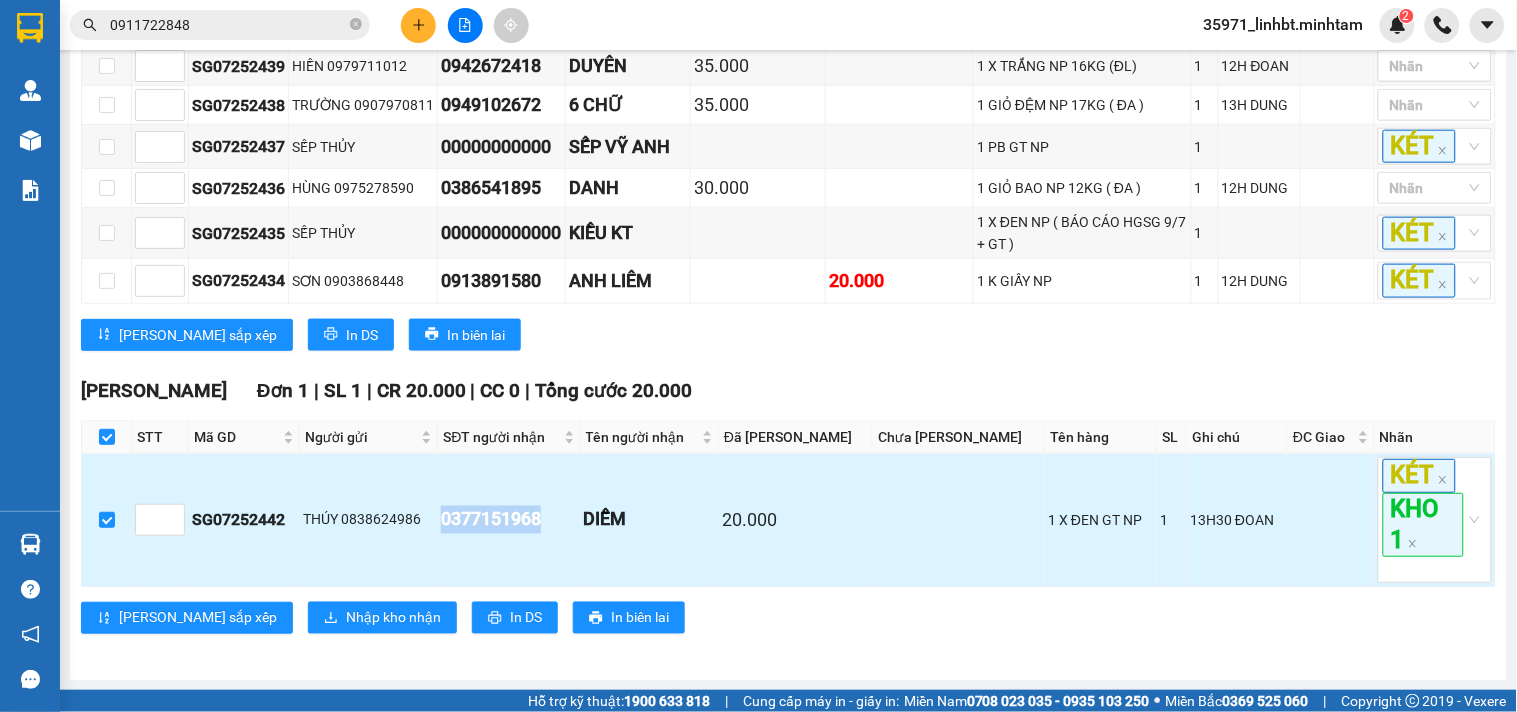 drag, startPoint x: 568, startPoint y: 523, endPoint x: 451, endPoint y: 523, distance: 117 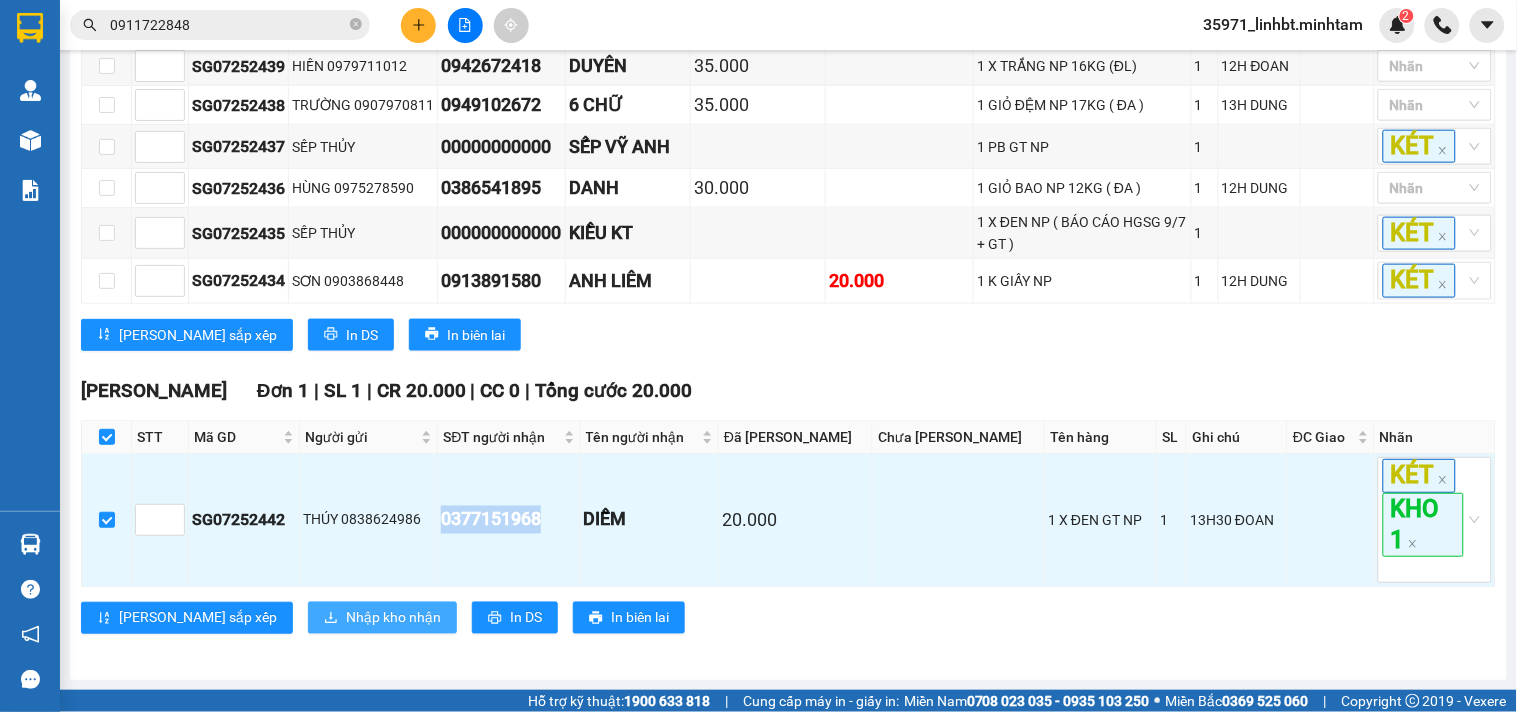 click on "Nhập kho nhận" at bounding box center (382, 618) 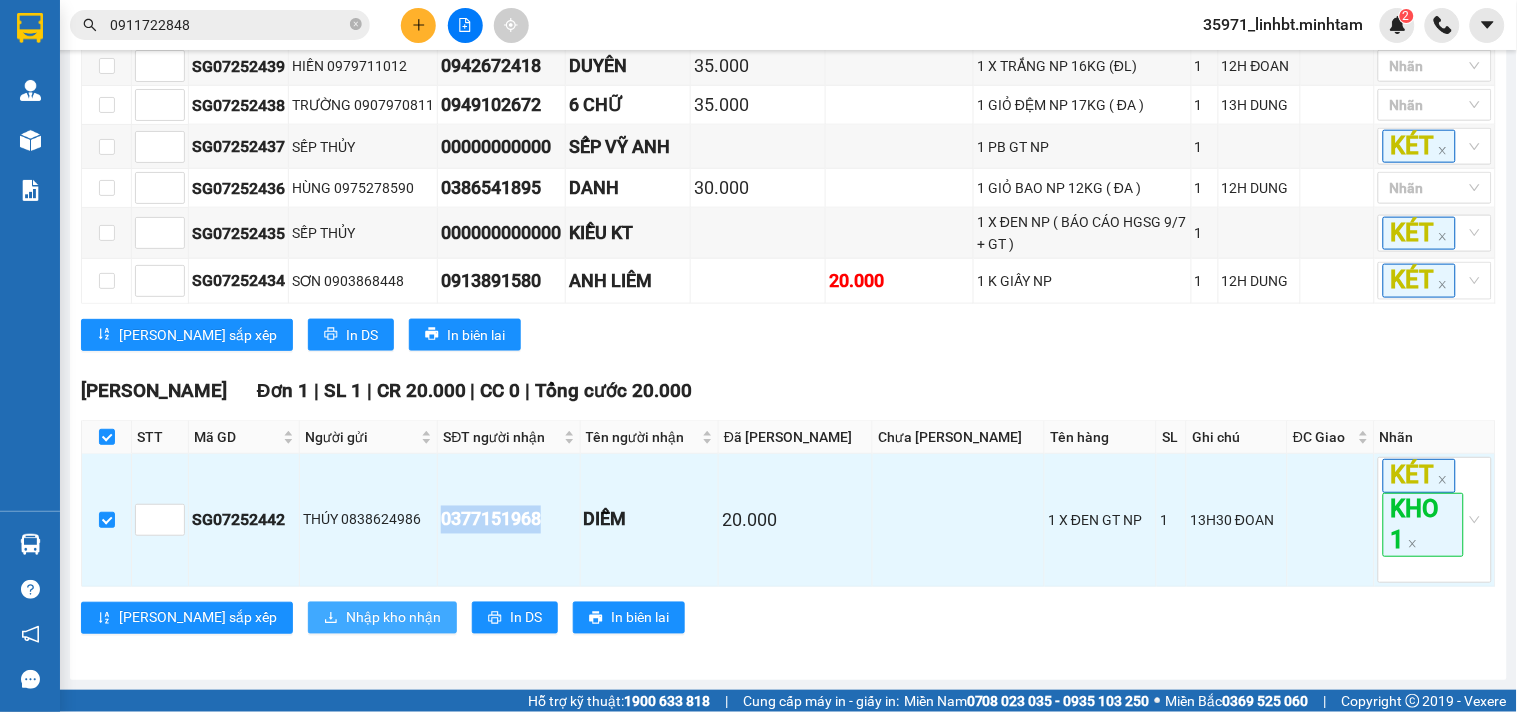 scroll, scrollTop: 0, scrollLeft: 0, axis: both 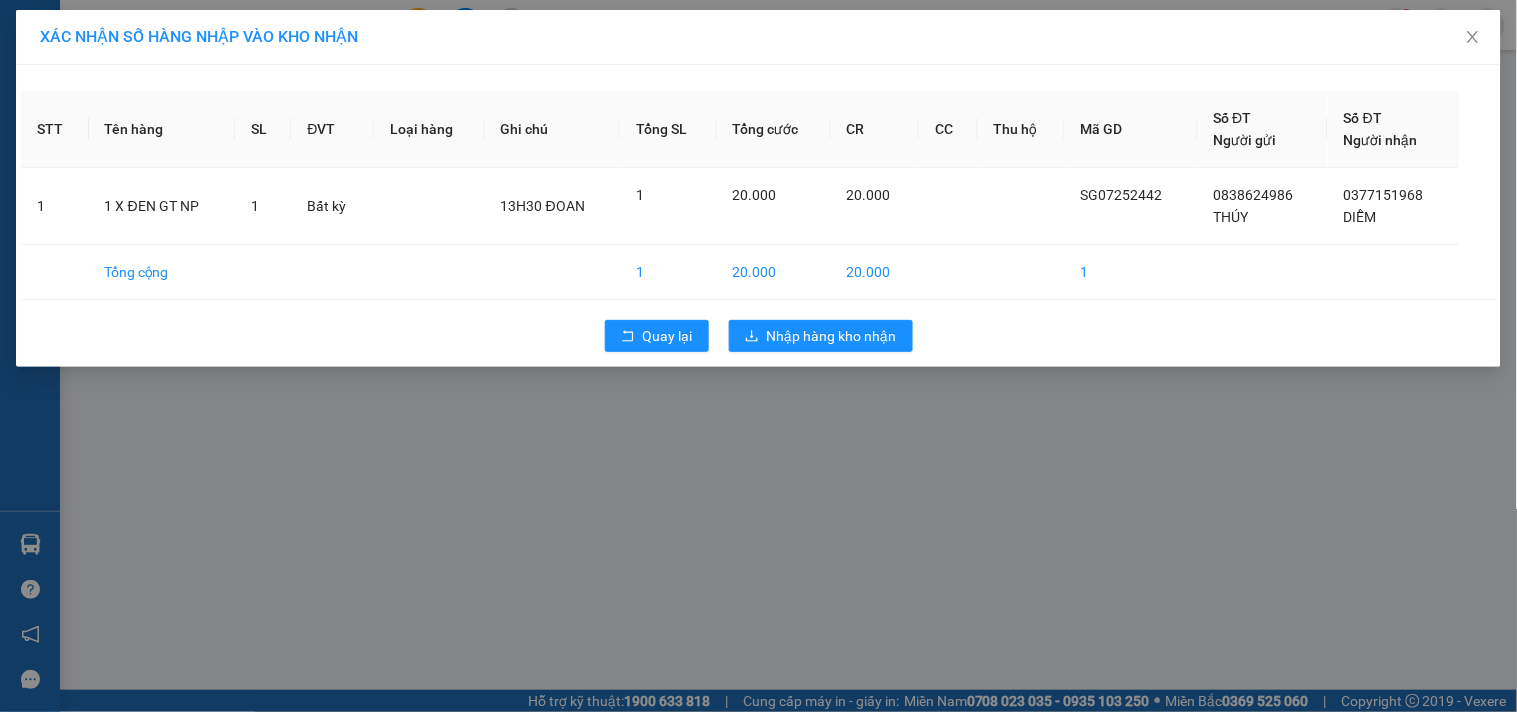 click on "Quay lại Nhập hàng kho nhận" at bounding box center (758, 336) 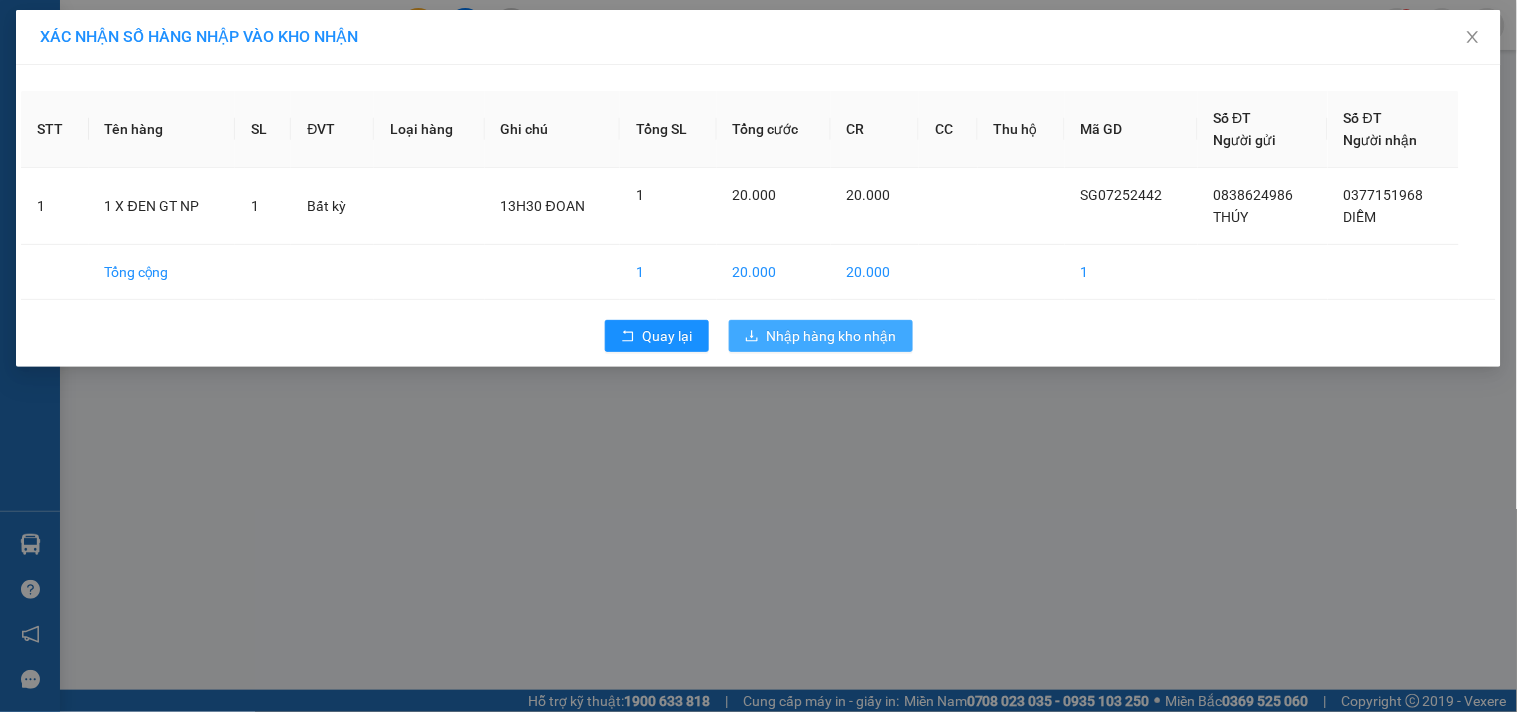 click on "Nhập hàng kho nhận" at bounding box center [832, 336] 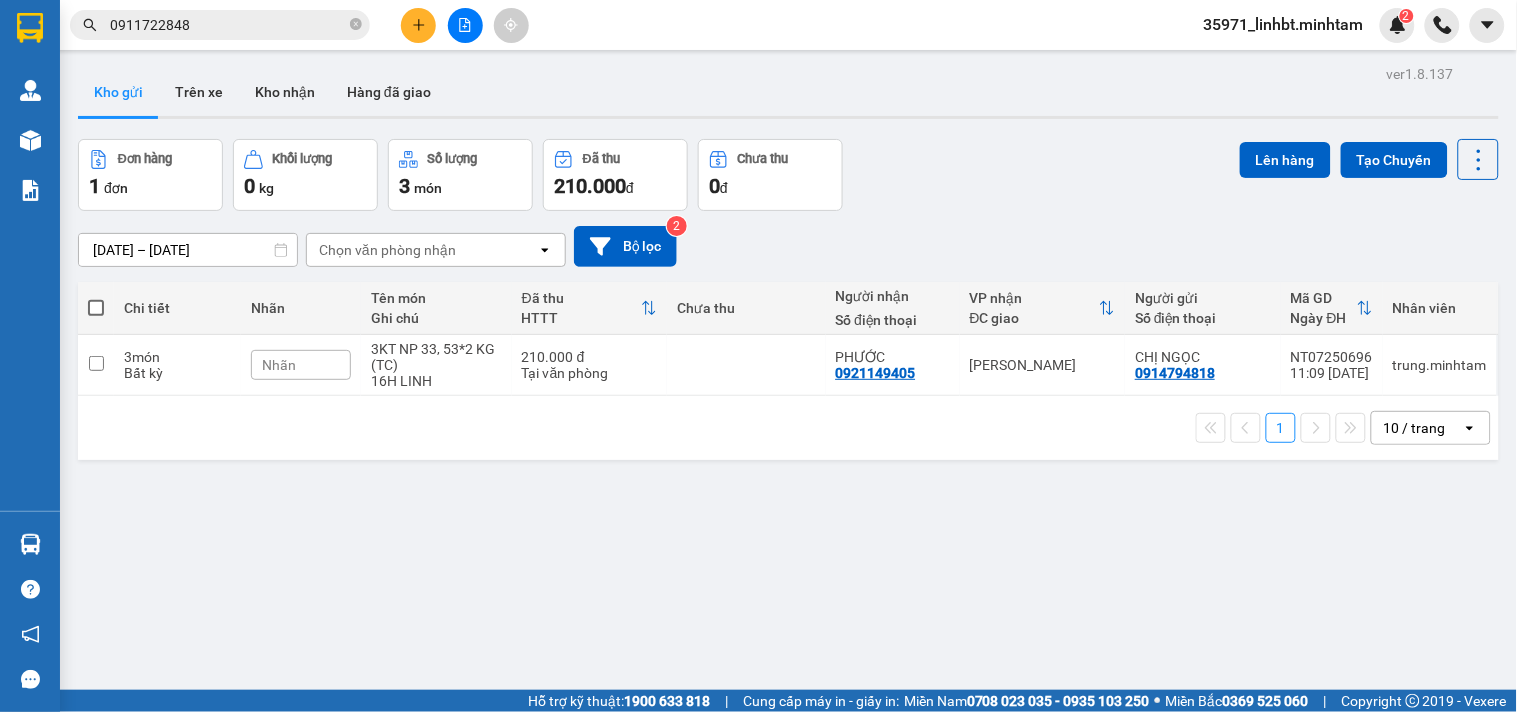 click on "0911722848" at bounding box center (228, 25) 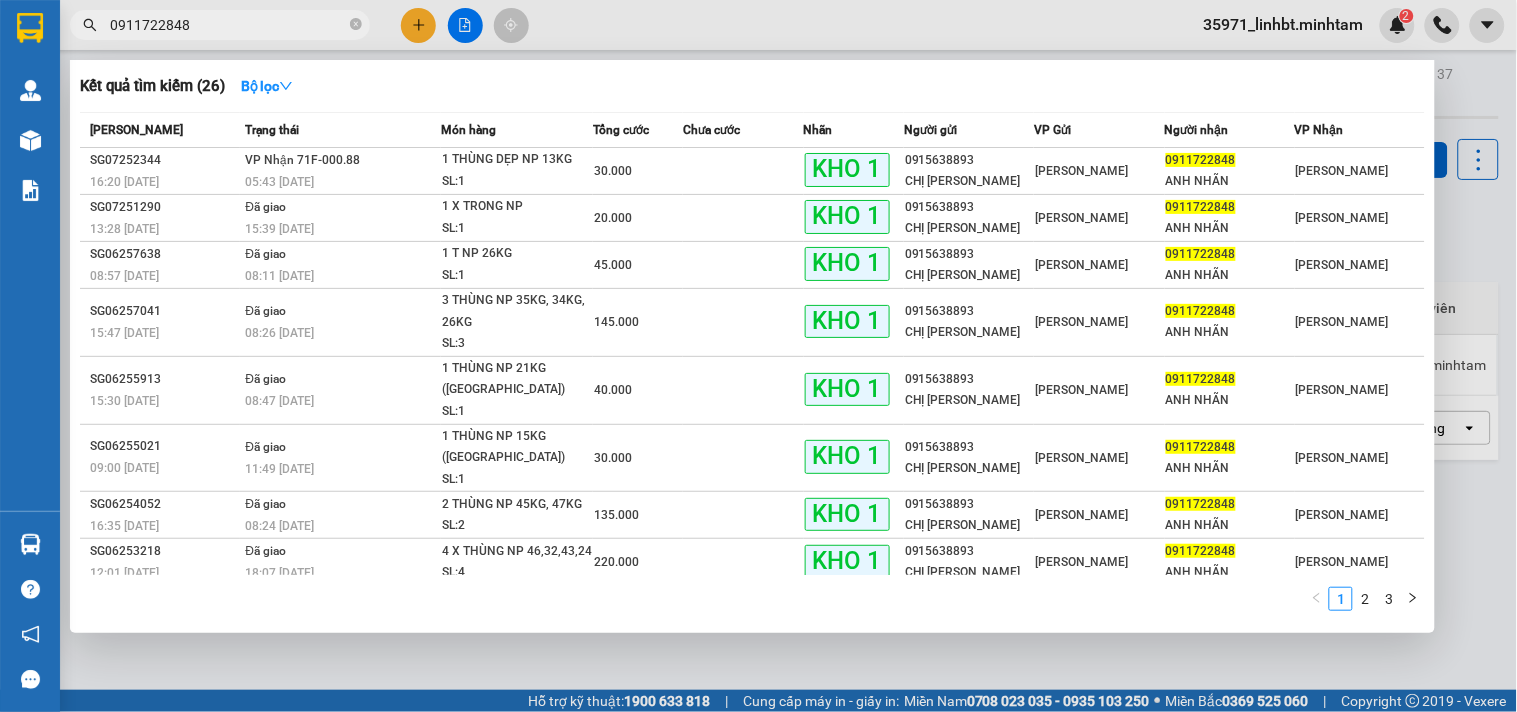 click on "0911722848" at bounding box center [228, 25] 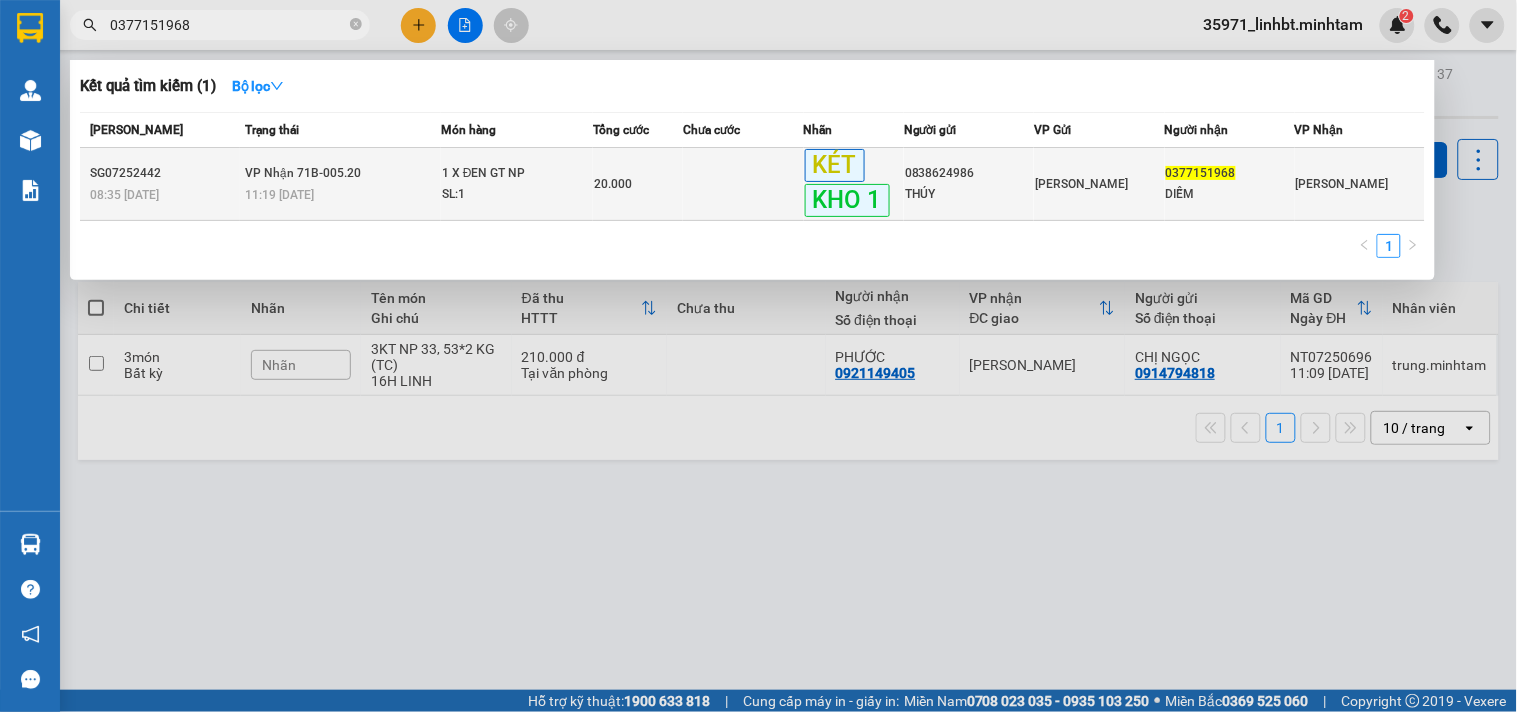 type on "0377151968" 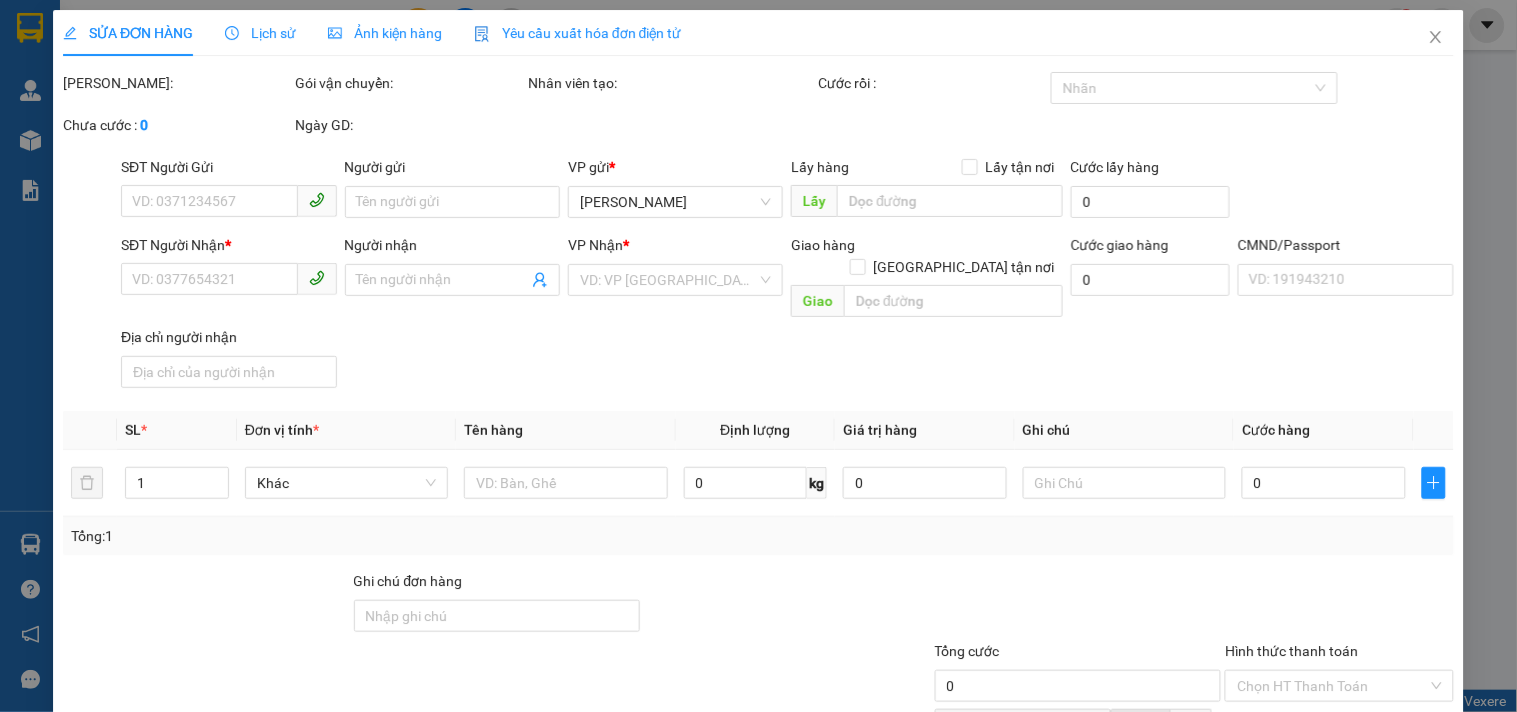 type on "0838624986" 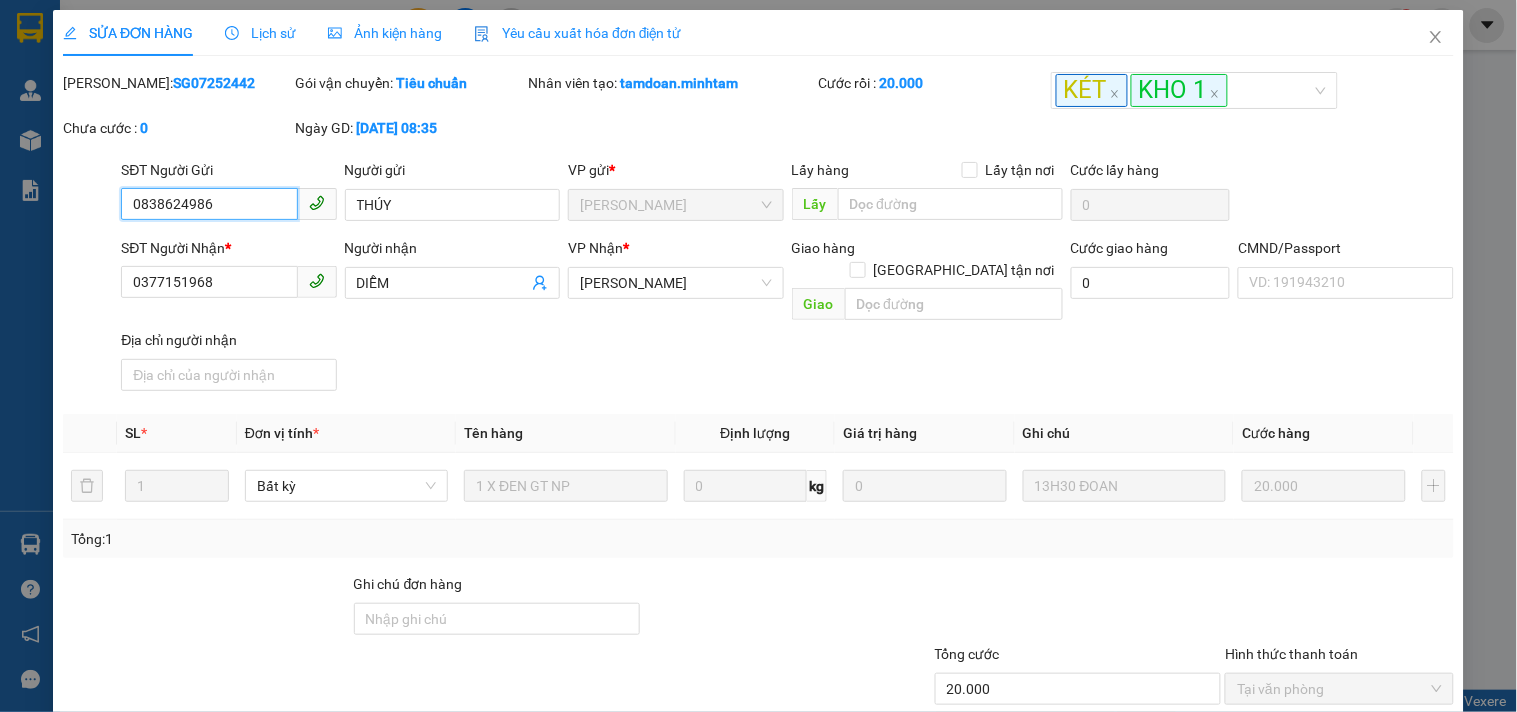 scroll, scrollTop: 202, scrollLeft: 0, axis: vertical 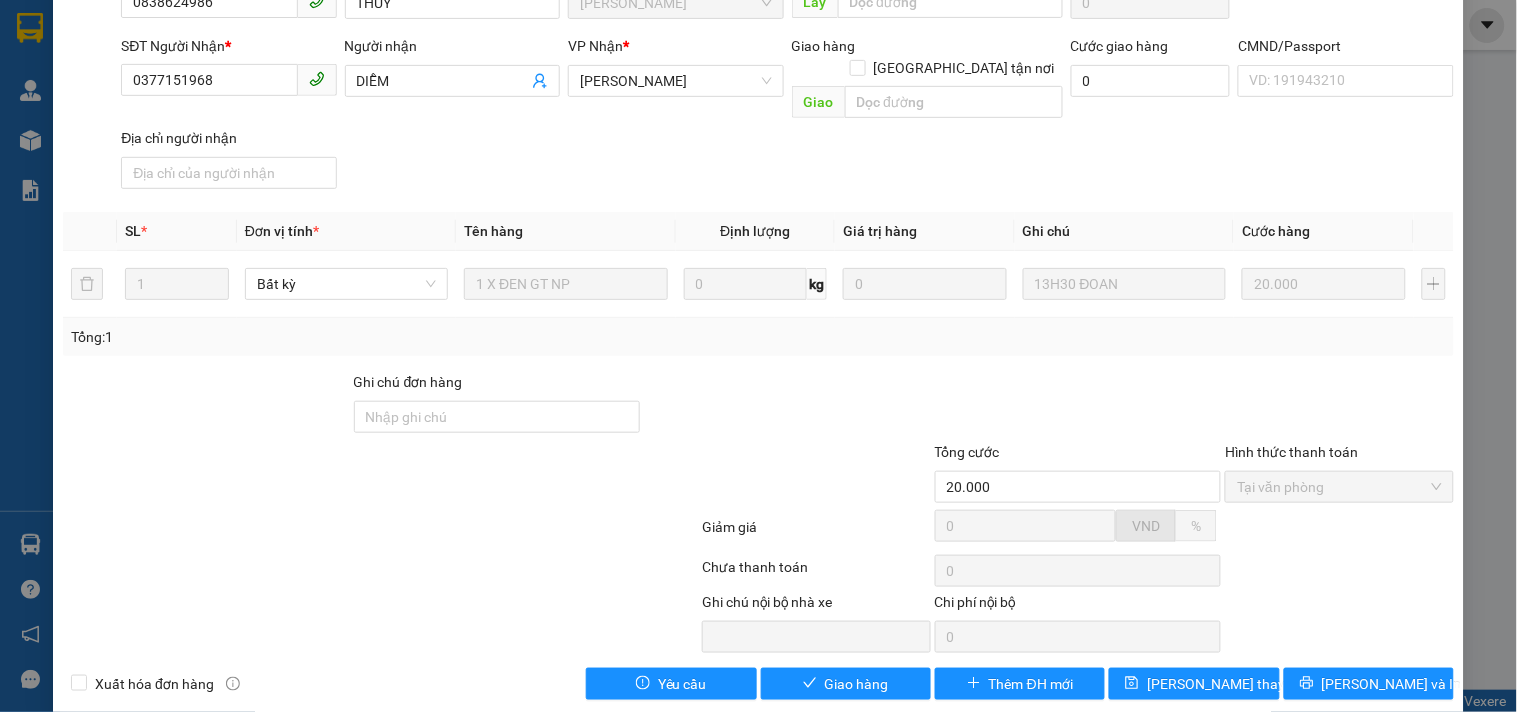 click at bounding box center [584, 476] 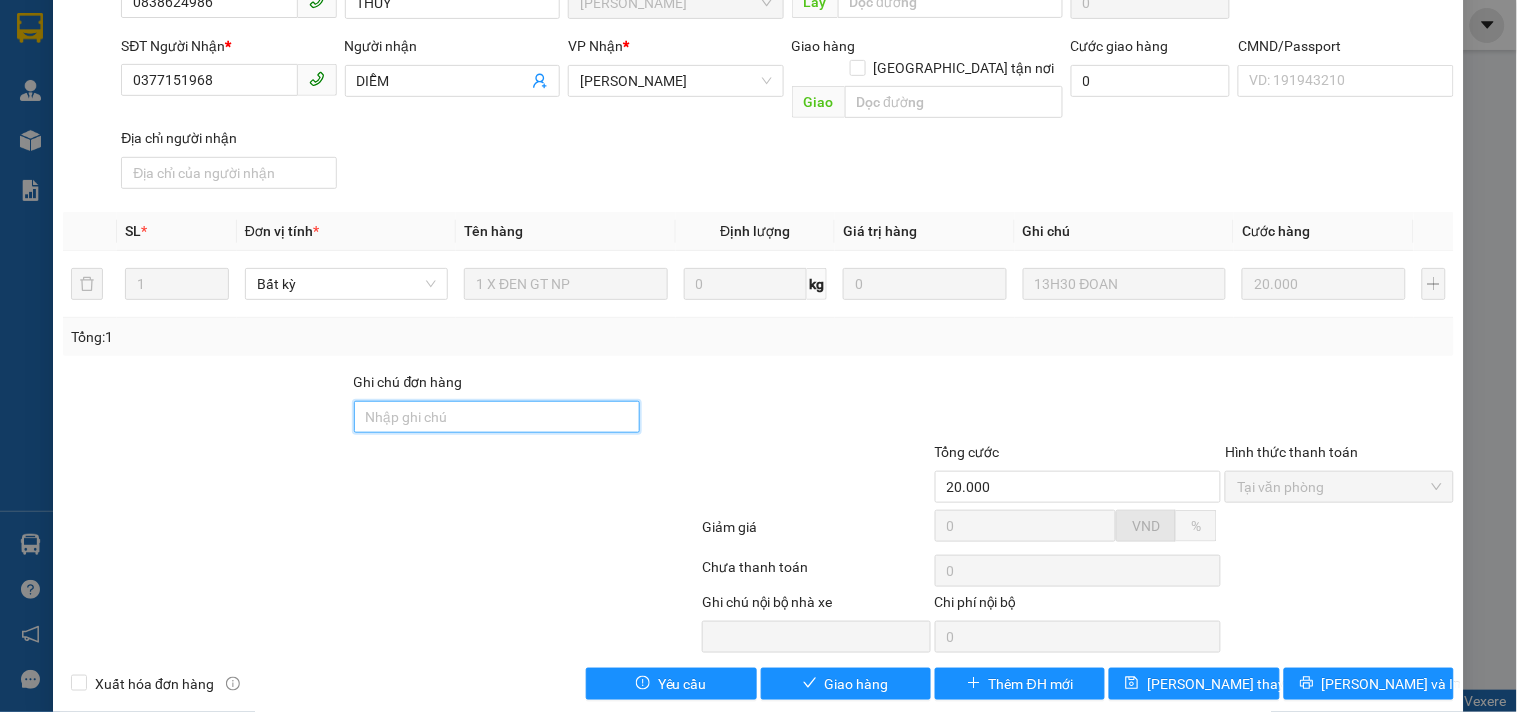 click on "Ghi chú đơn hàng" at bounding box center (497, 417) 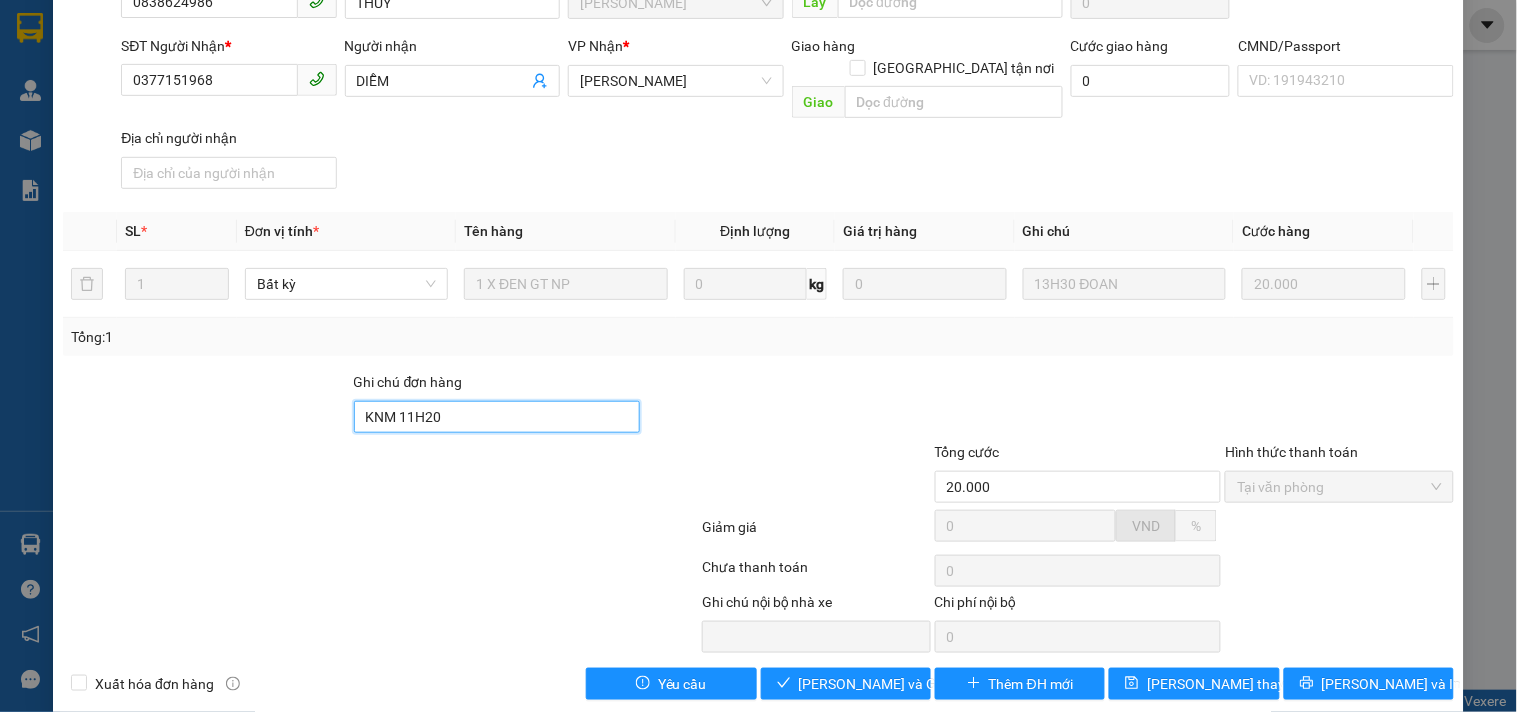 type on "KNM 11H20" 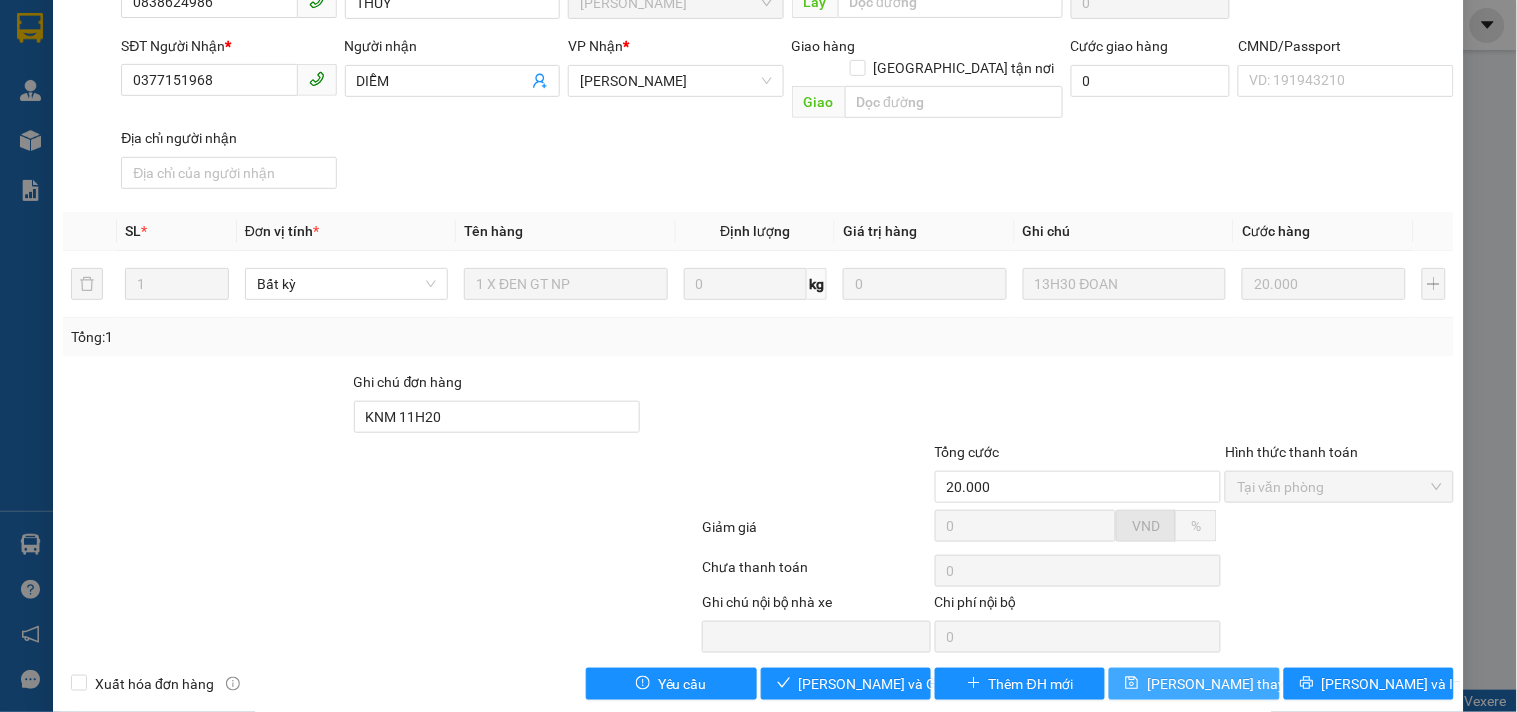 click on "[PERSON_NAME] thay đổi" at bounding box center [1194, 684] 